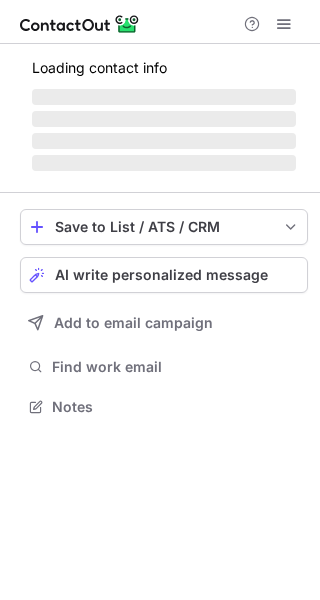 scroll, scrollTop: 0, scrollLeft: 0, axis: both 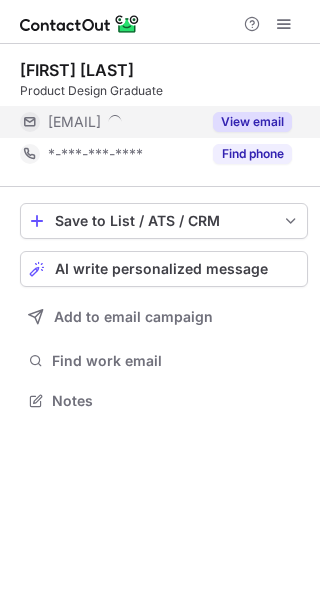 click on "View email" at bounding box center [252, 122] 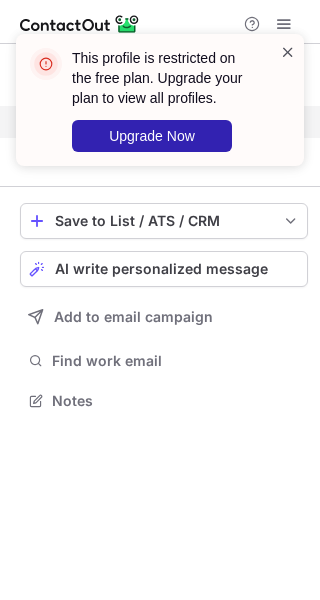 click at bounding box center (288, 52) 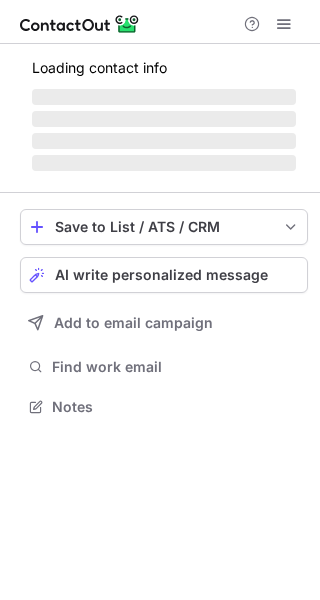 scroll, scrollTop: 0, scrollLeft: 0, axis: both 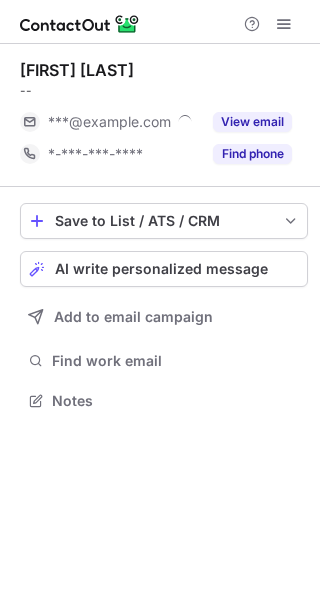 click on "View email" at bounding box center (252, 122) 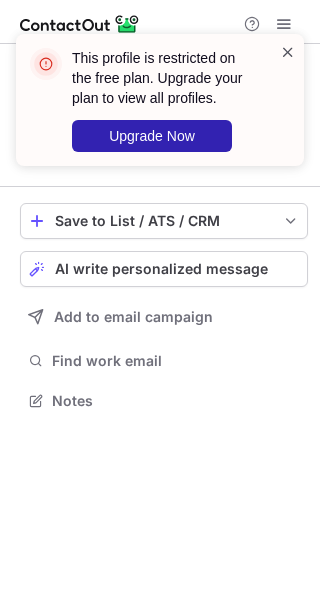click at bounding box center [288, 52] 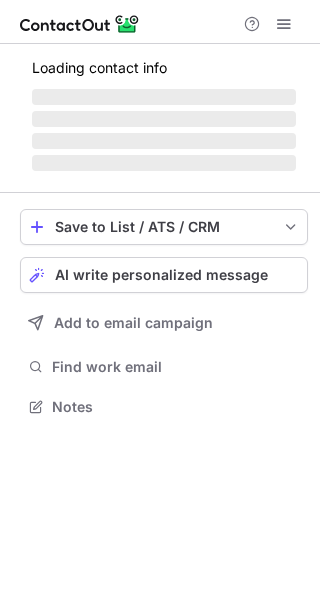 scroll, scrollTop: 0, scrollLeft: 0, axis: both 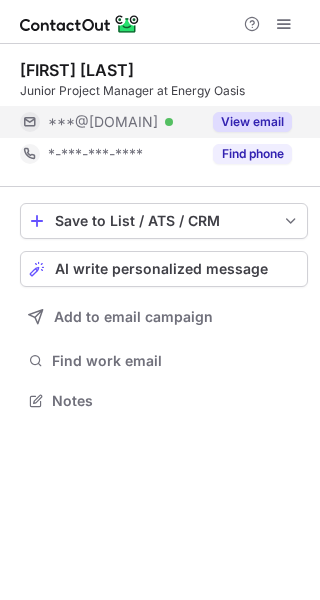 click on "View email" at bounding box center (252, 122) 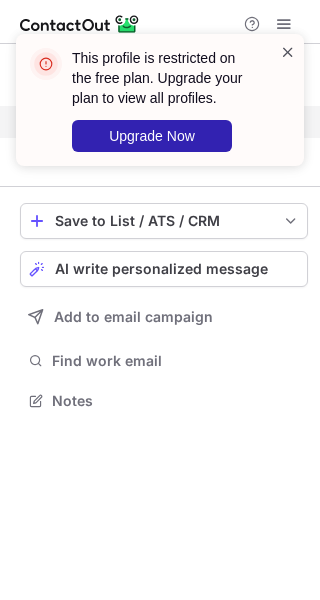 click at bounding box center [288, 52] 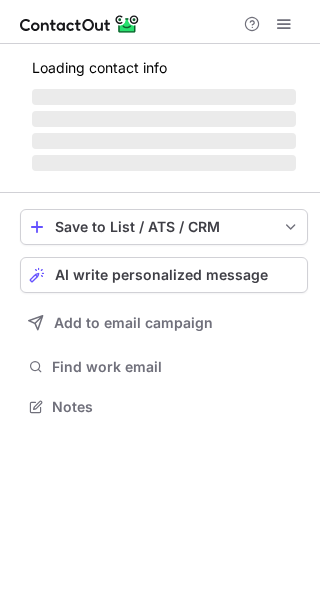 scroll, scrollTop: 0, scrollLeft: 0, axis: both 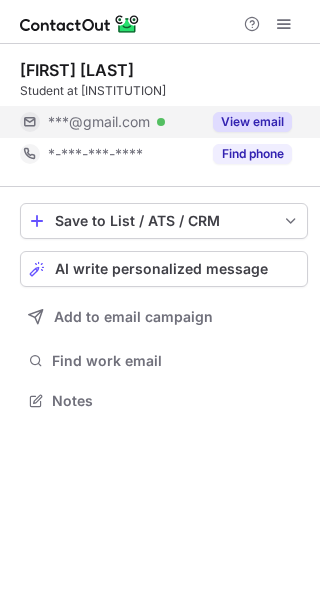 click on "View email" at bounding box center (252, 122) 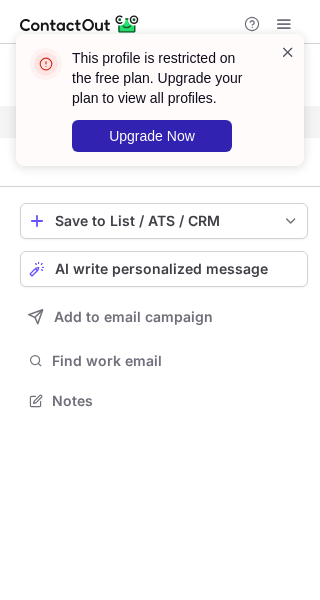 click at bounding box center [288, 52] 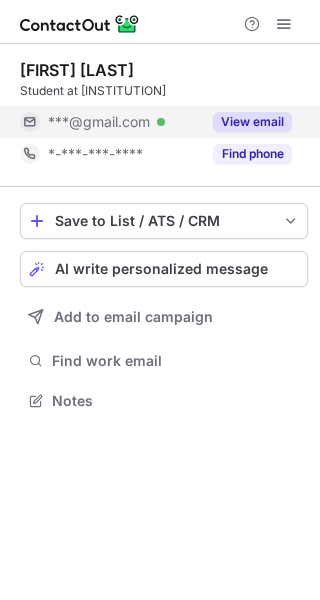 click on "This profile is restricted on the free plan. Upgrade your plan to view all profiles. Upgrade Now" at bounding box center [160, 108] 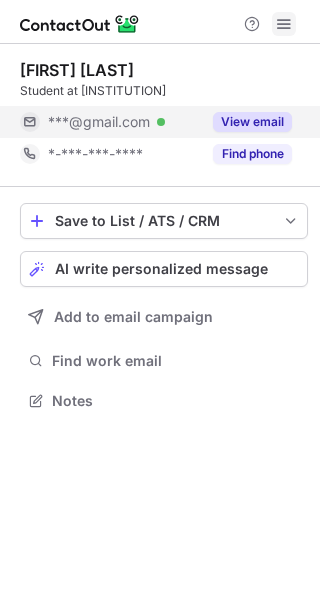 click at bounding box center [284, 24] 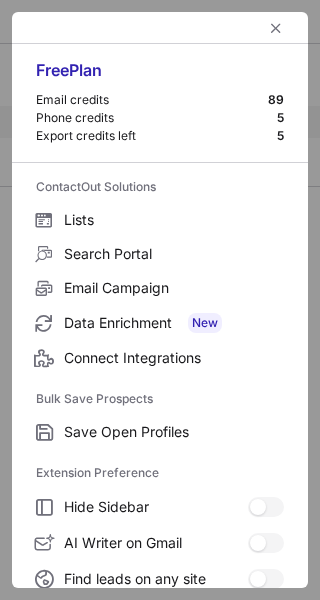scroll, scrollTop: 233, scrollLeft: 0, axis: vertical 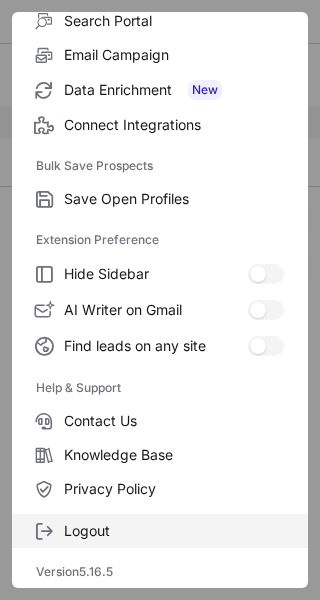 click on "Logout" at bounding box center (174, 199) 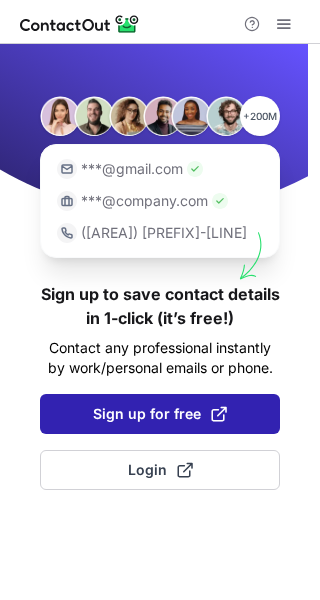 click on "Sign up for free" at bounding box center (160, 414) 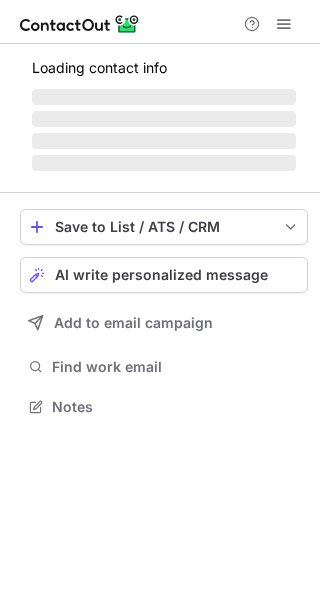 scroll, scrollTop: 0, scrollLeft: 0, axis: both 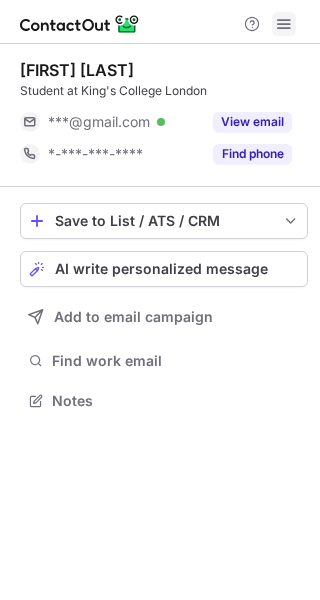 click at bounding box center (284, 24) 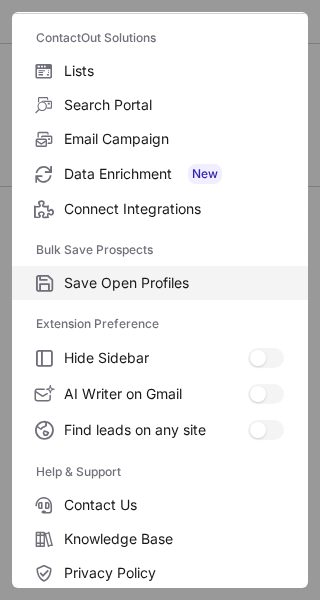scroll, scrollTop: 233, scrollLeft: 0, axis: vertical 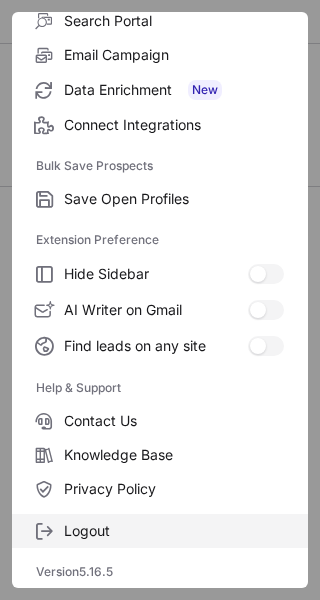 click on "Logout" at bounding box center (174, 199) 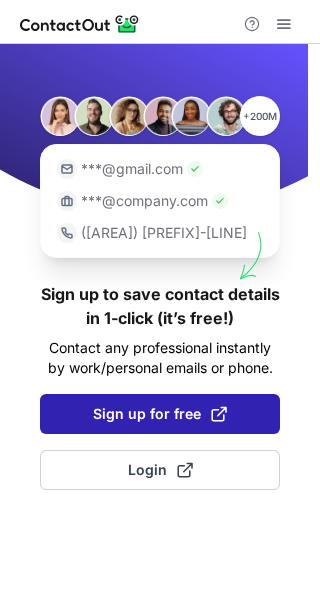 click on "Sign up for free" at bounding box center [160, 414] 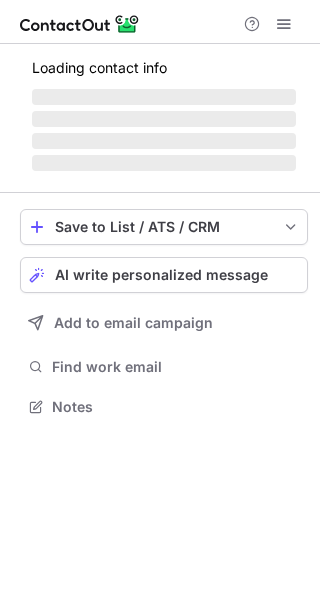 scroll, scrollTop: 0, scrollLeft: 0, axis: both 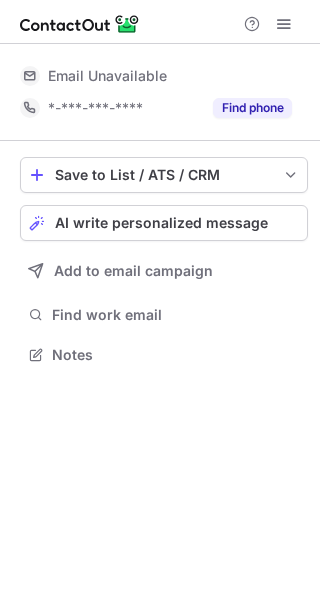 click on "Email Unavailable Email address [EMAIL] [PHONE] Find phone" at bounding box center (164, 92) 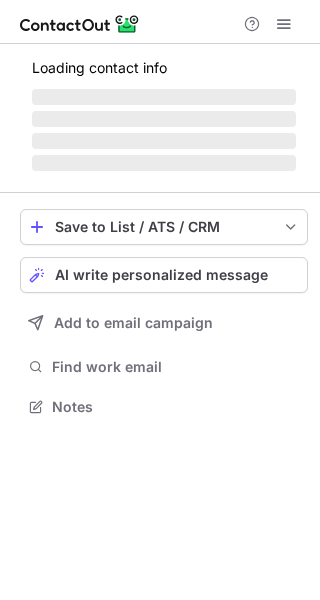 scroll, scrollTop: 0, scrollLeft: 0, axis: both 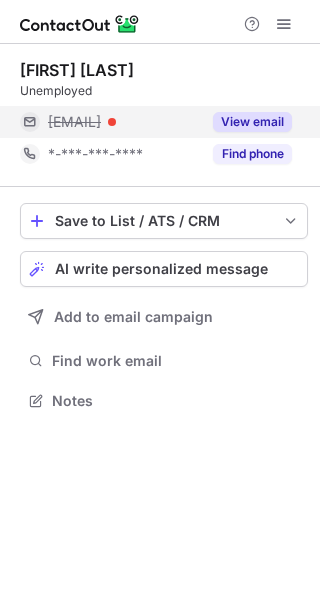click on "View email" at bounding box center (252, 122) 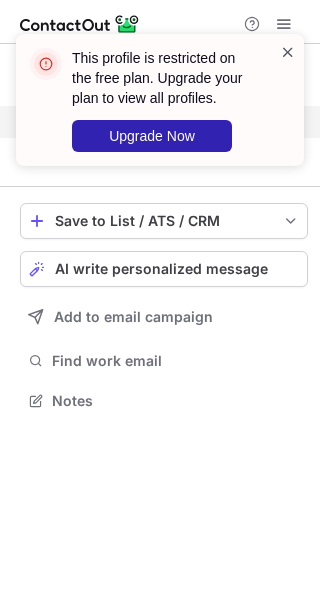 click at bounding box center (288, 52) 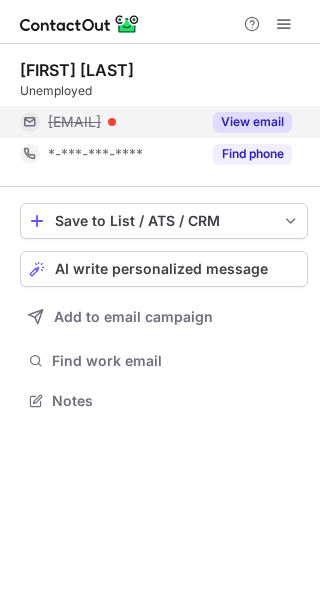 click on "This profile is restricted on the free plan. Upgrade your plan to view all profiles." at bounding box center (164, 78) 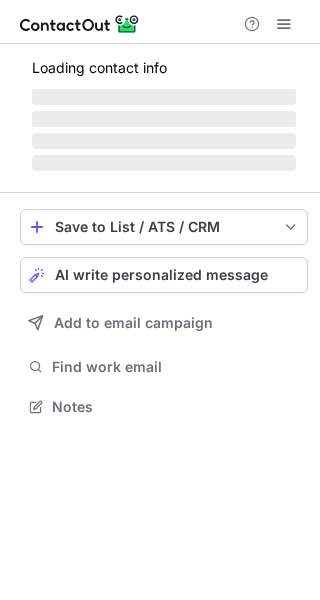 scroll, scrollTop: 0, scrollLeft: 0, axis: both 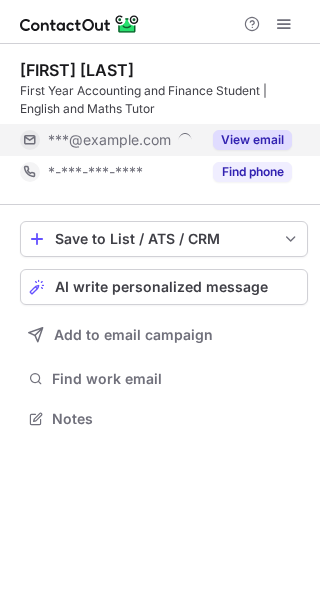 click on "View email" at bounding box center (252, 140) 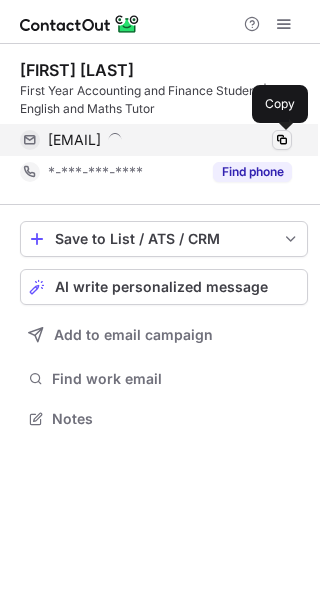 click at bounding box center (282, 140) 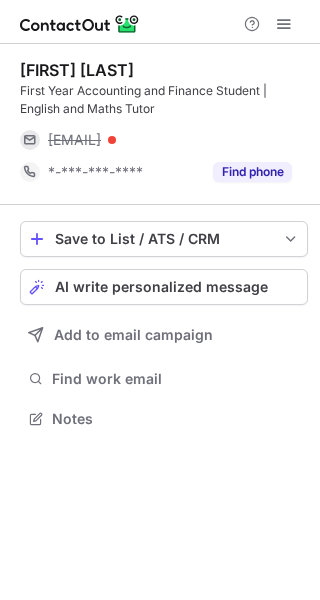 click on "First Year Accounting and Finance Student | English and Maths Tutor" at bounding box center (164, 100) 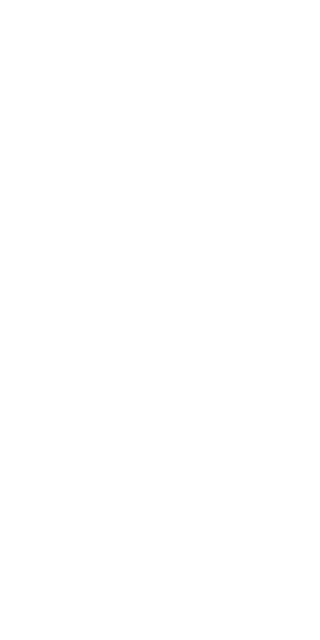 scroll, scrollTop: 0, scrollLeft: 0, axis: both 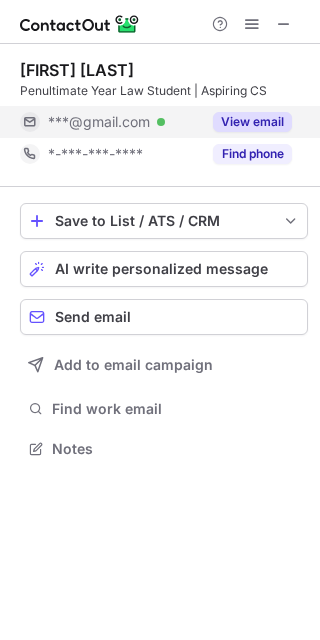 click on "View email" at bounding box center (252, 122) 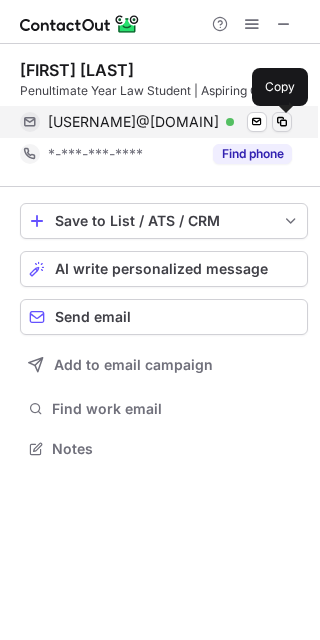 click at bounding box center [282, 122] 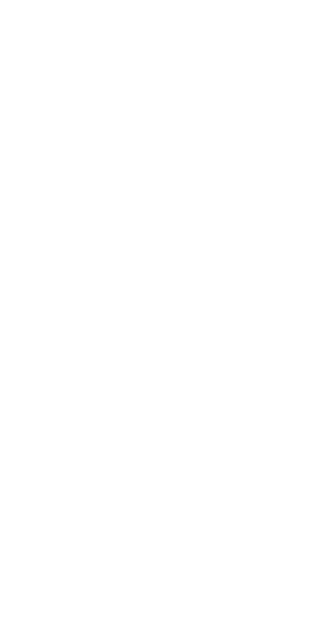 scroll, scrollTop: 0, scrollLeft: 0, axis: both 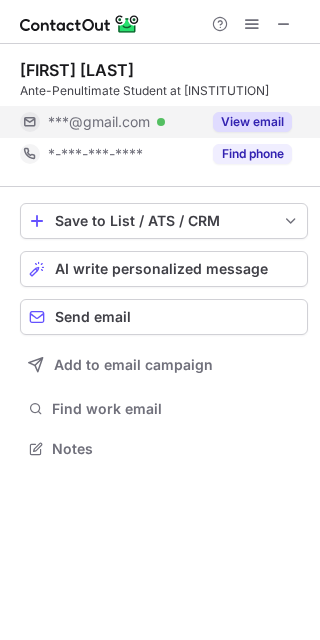 click on "View email" at bounding box center [252, 122] 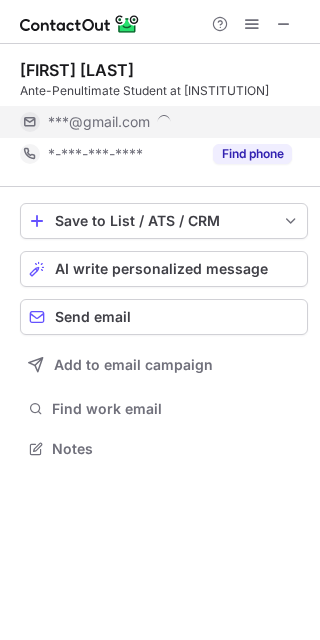 scroll, scrollTop: 10, scrollLeft: 10, axis: both 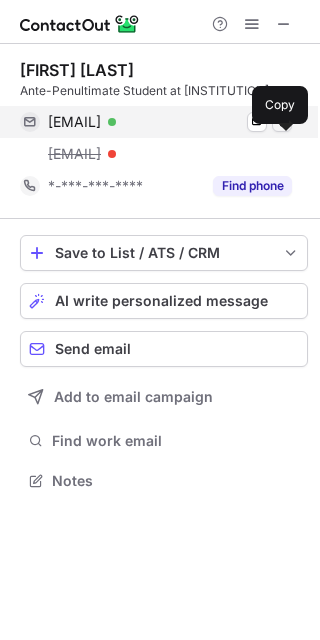 click at bounding box center (282, 122) 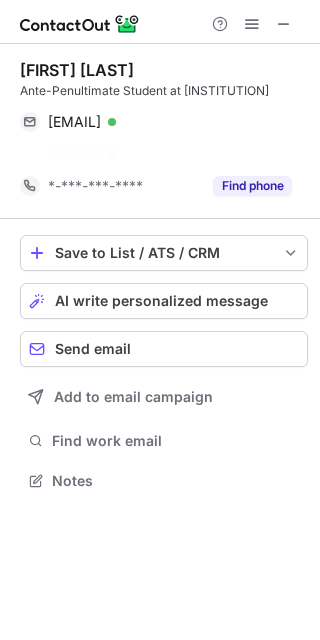 scroll, scrollTop: 452, scrollLeft: 320, axis: both 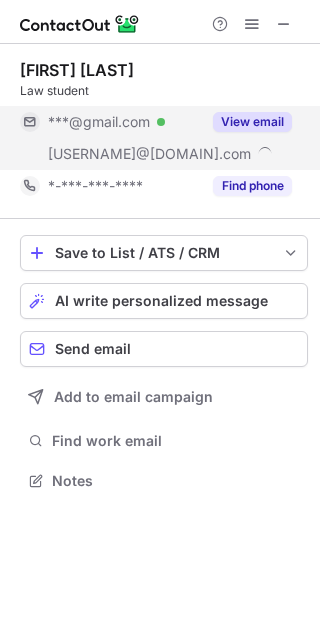 click on "View email" at bounding box center [252, 122] 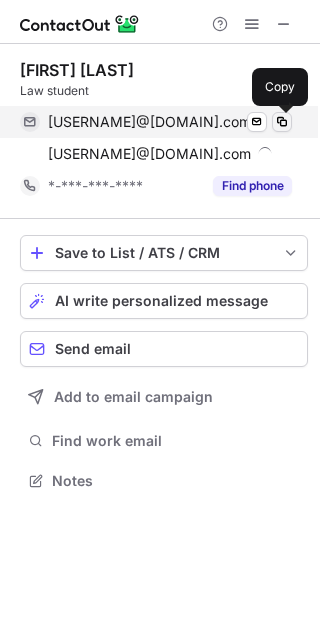 click at bounding box center [282, 122] 